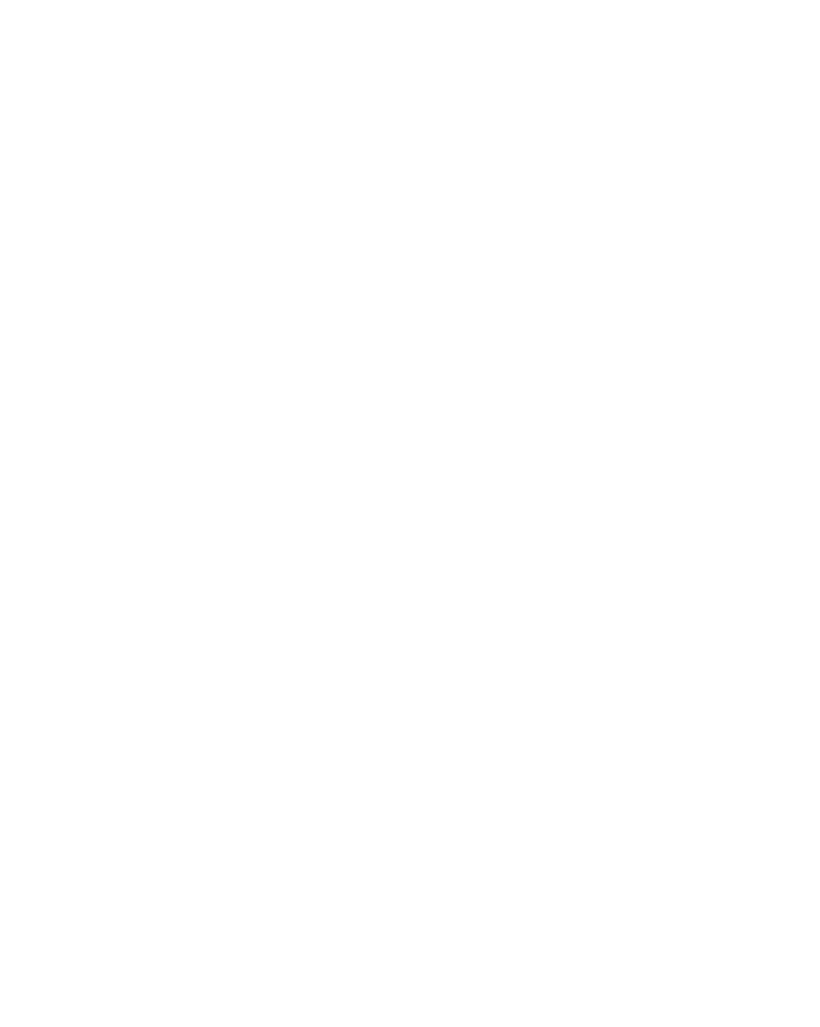 scroll, scrollTop: 0, scrollLeft: 0, axis: both 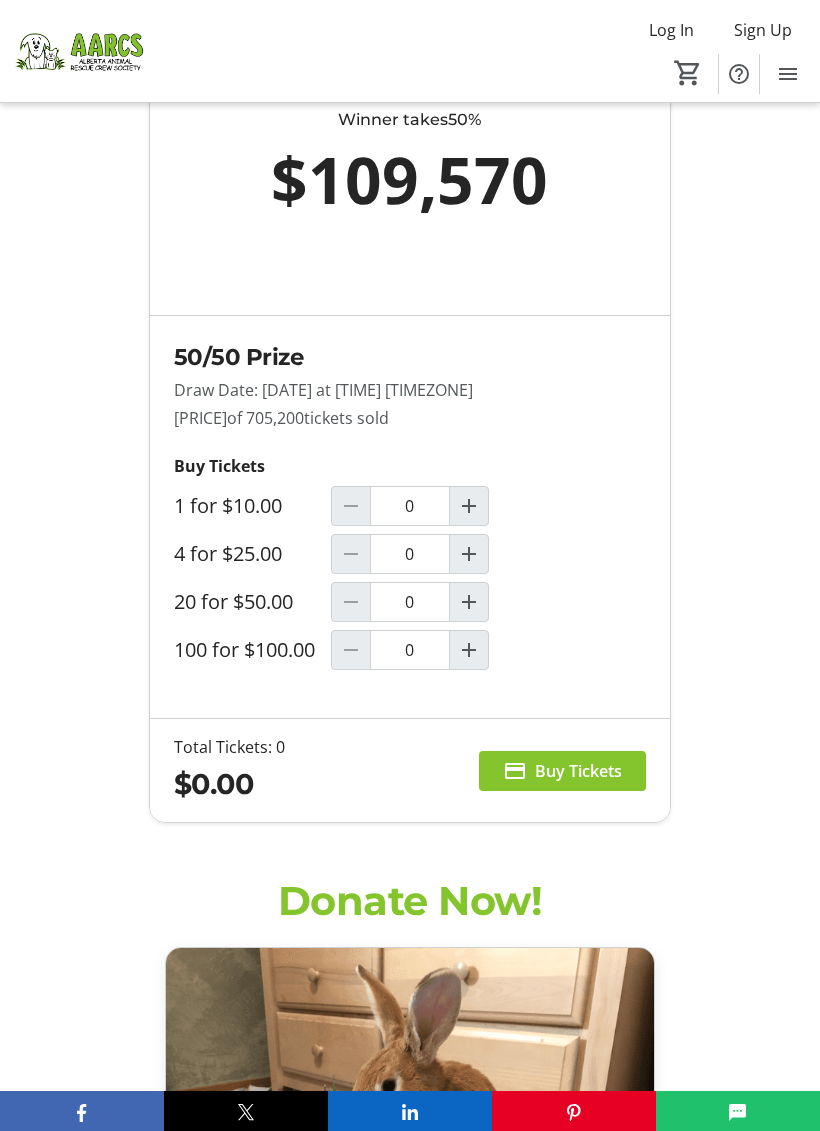 click at bounding box center (469, 554) 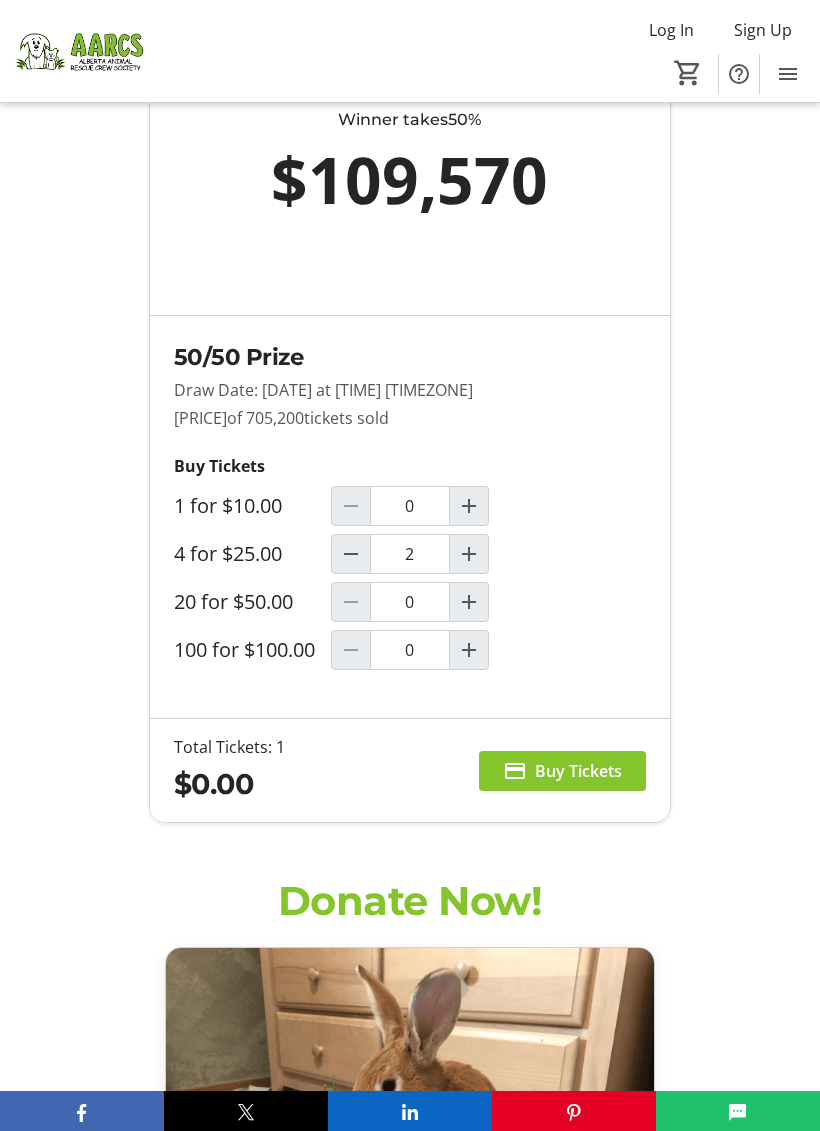 type on "1" 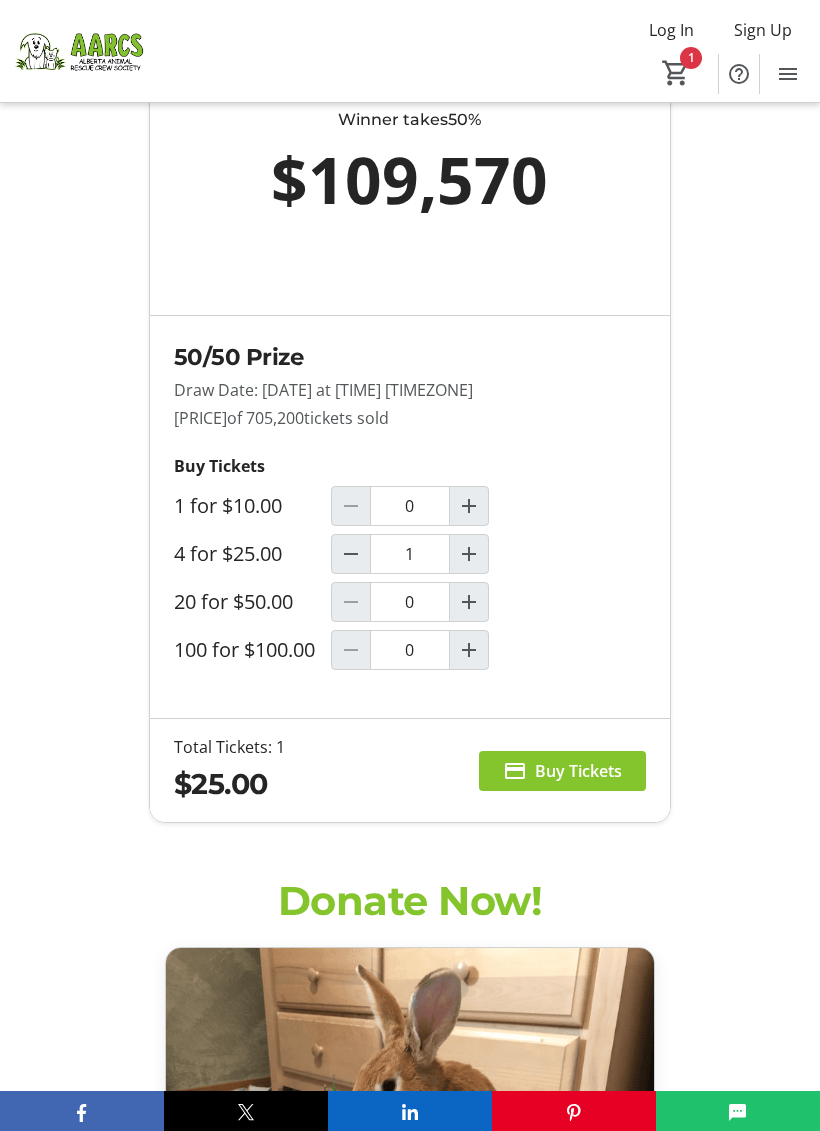 click on "Buy Tickets" at bounding box center (578, 771) 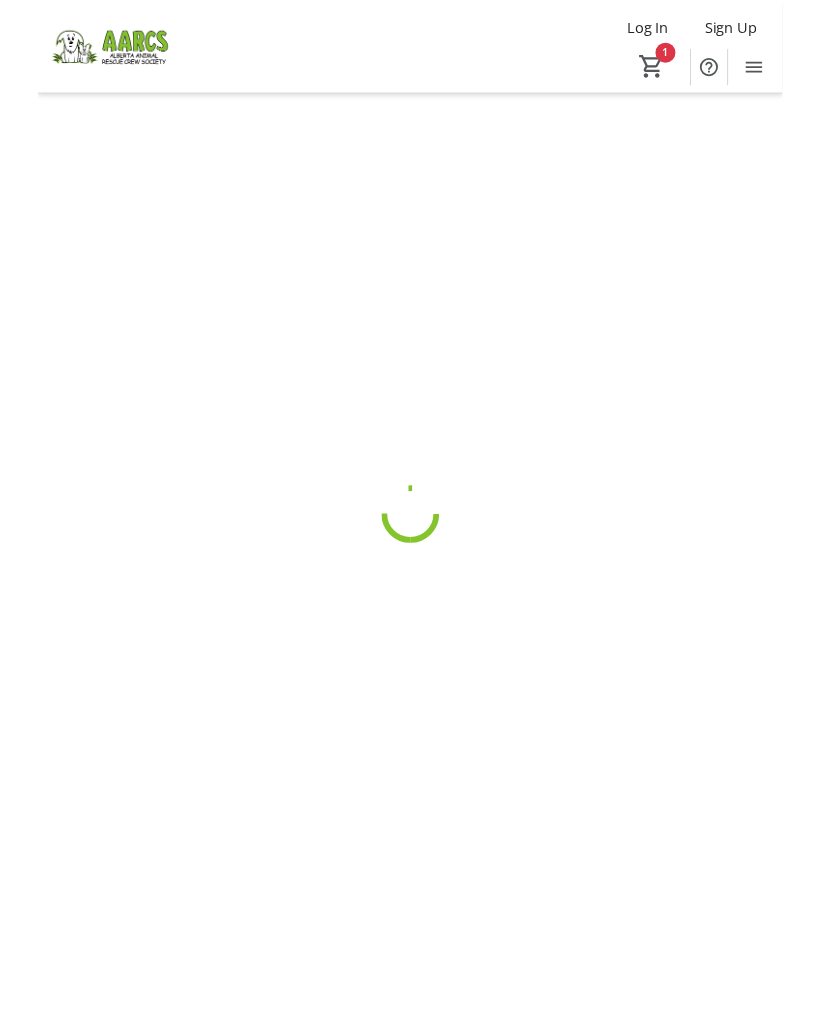 scroll, scrollTop: 0, scrollLeft: 0, axis: both 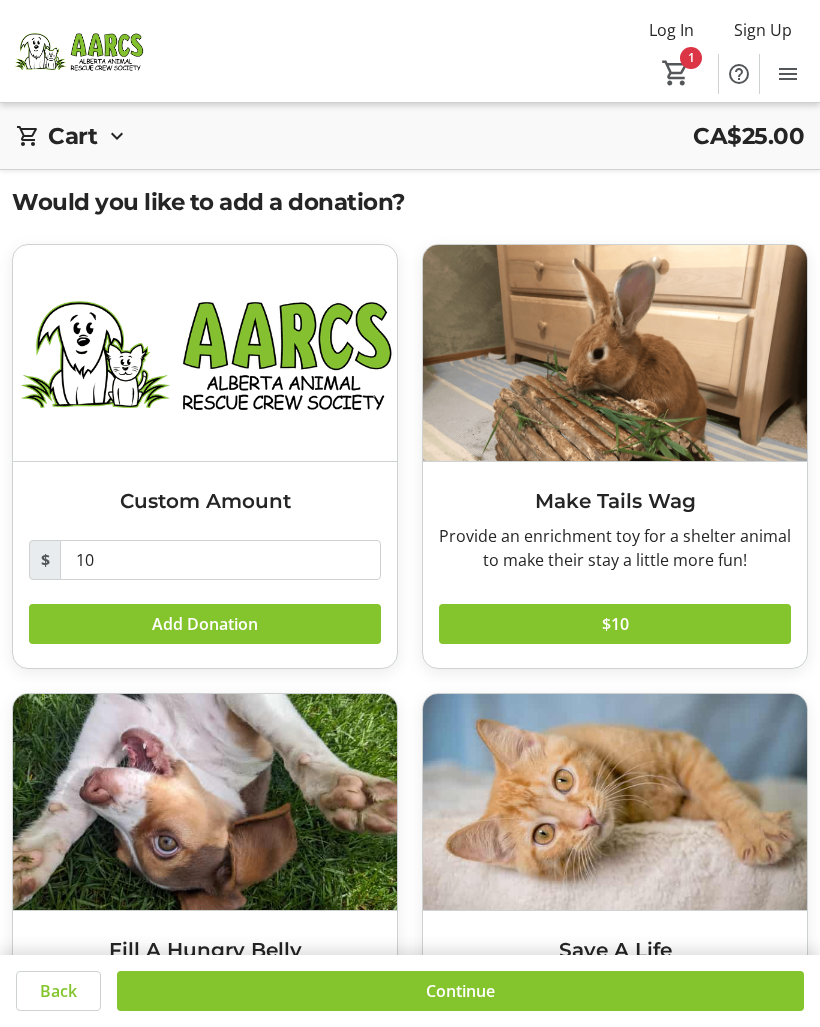click on "1" 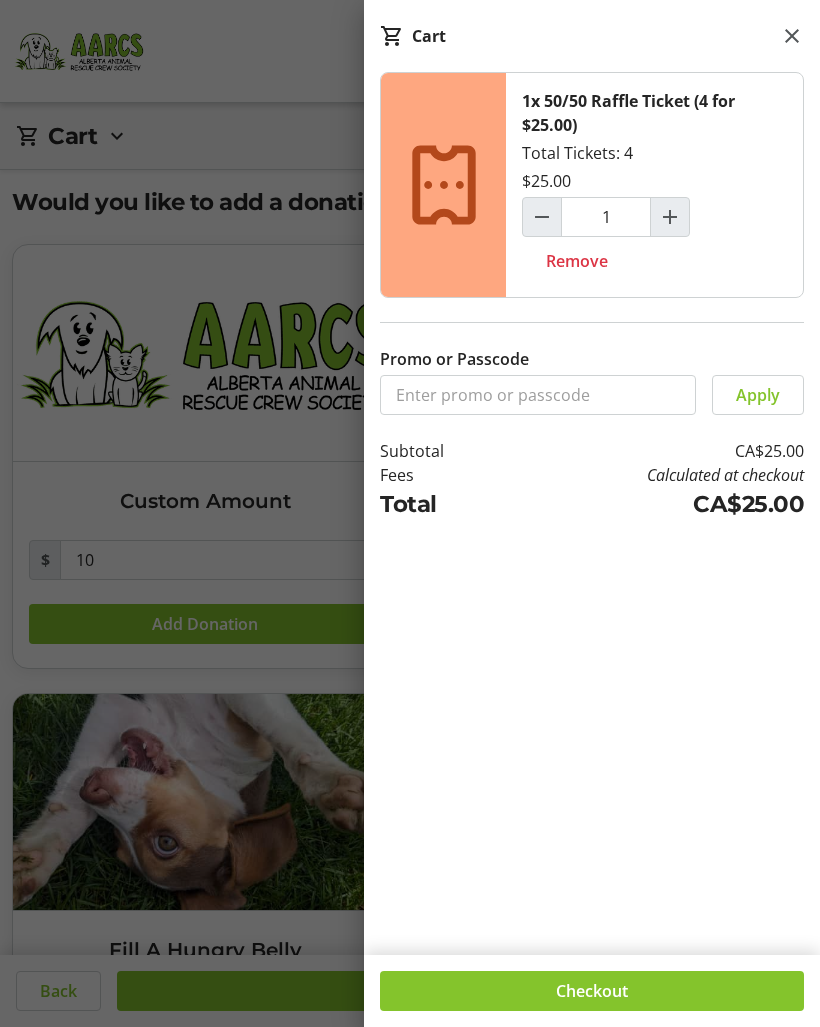 click 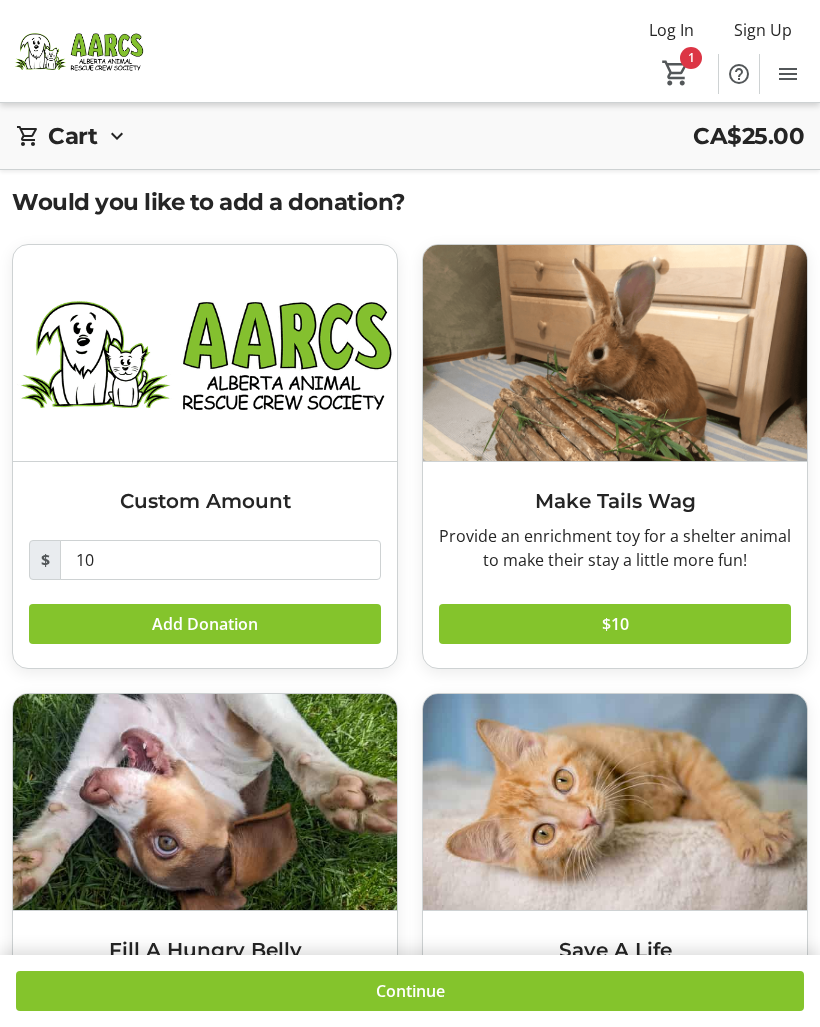 click 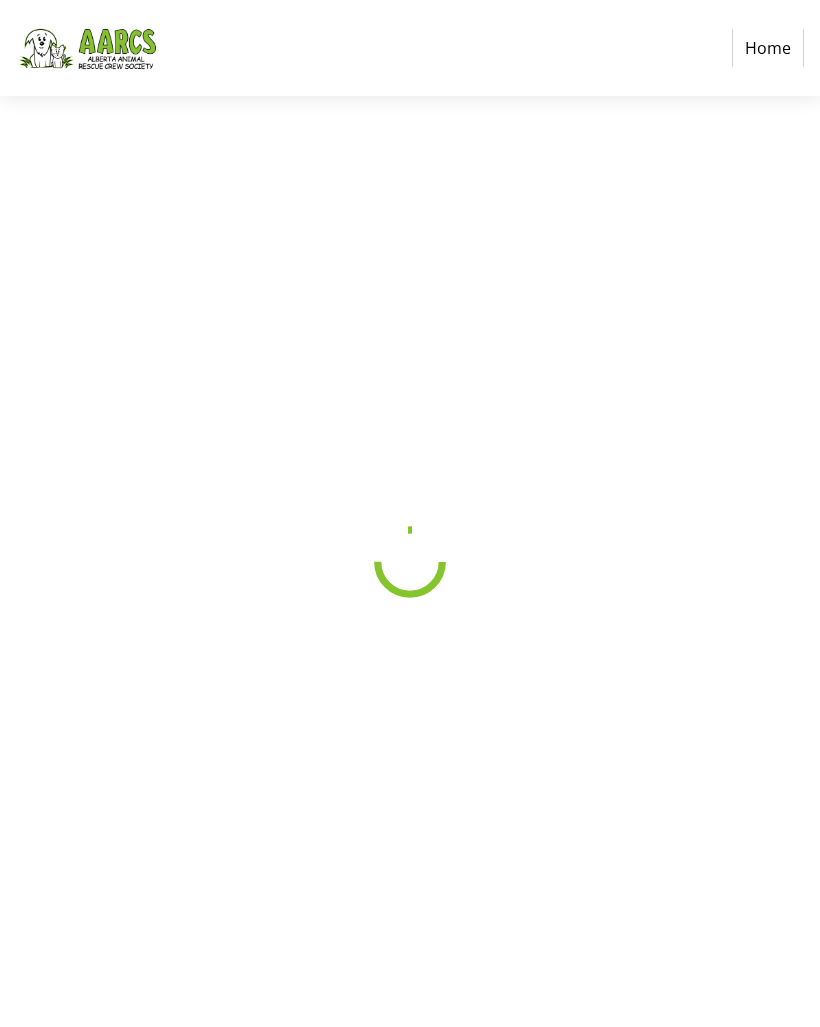 select on "CA" 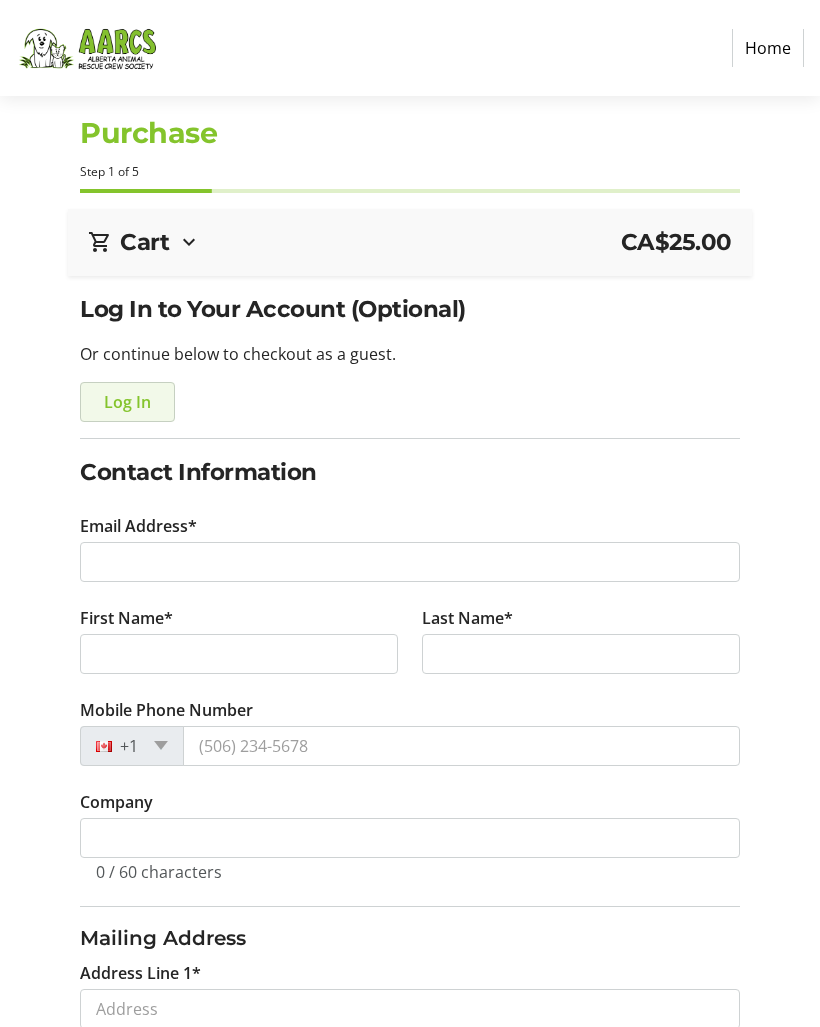click on "Log In" 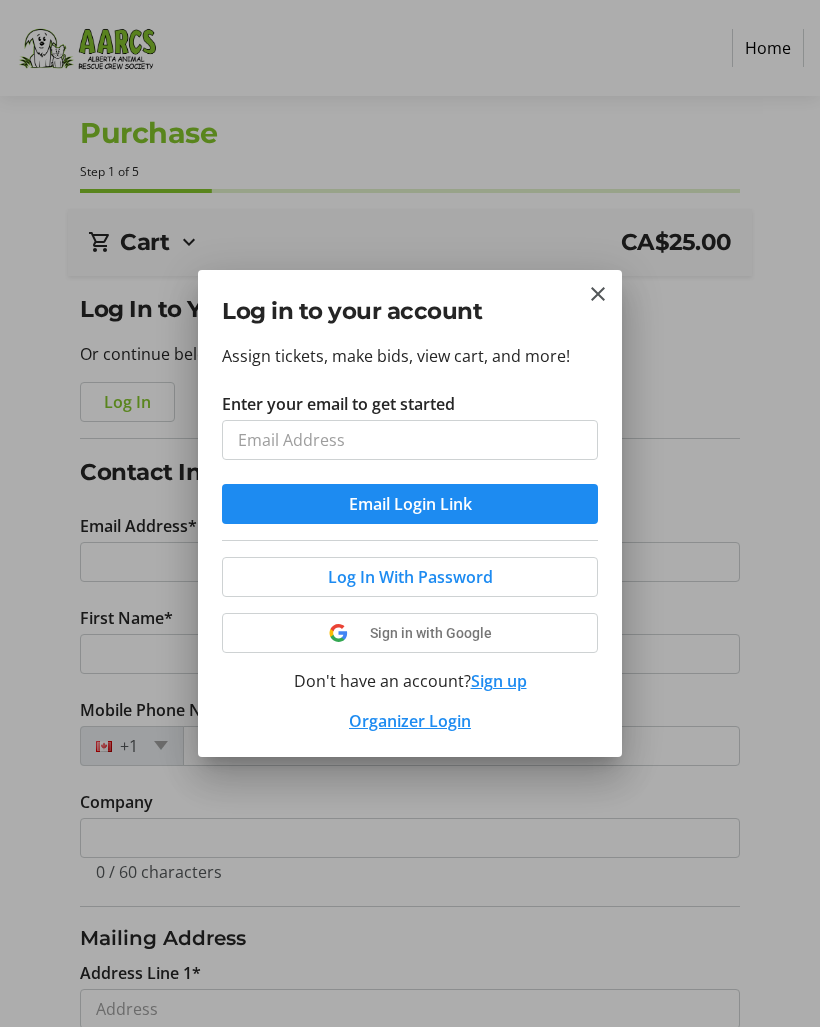 click on "Enter your email to get started" at bounding box center [410, 440] 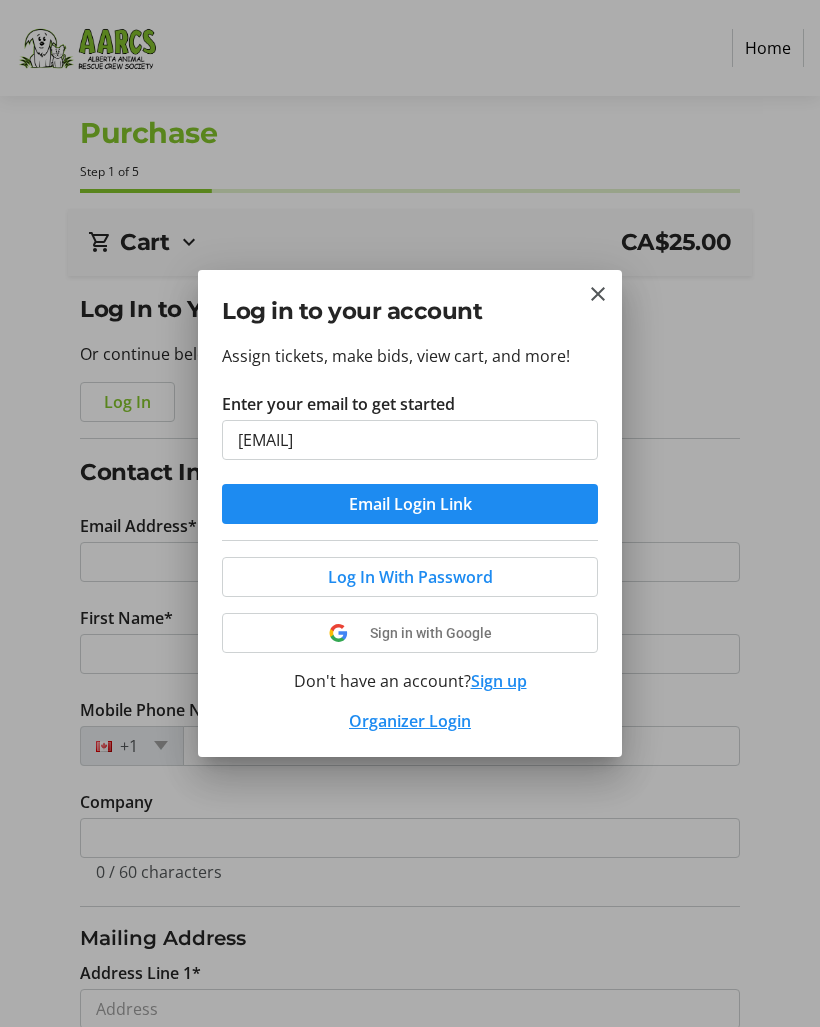type on "[EMAIL]" 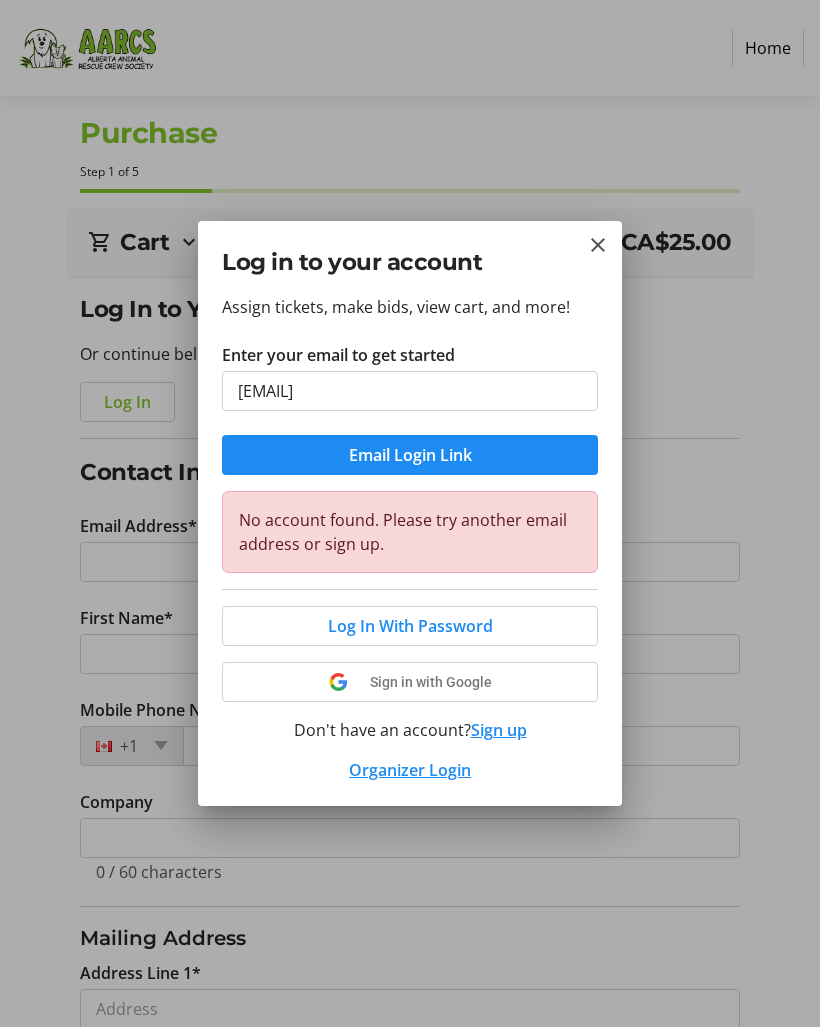 click on "Sign up" at bounding box center (499, 730) 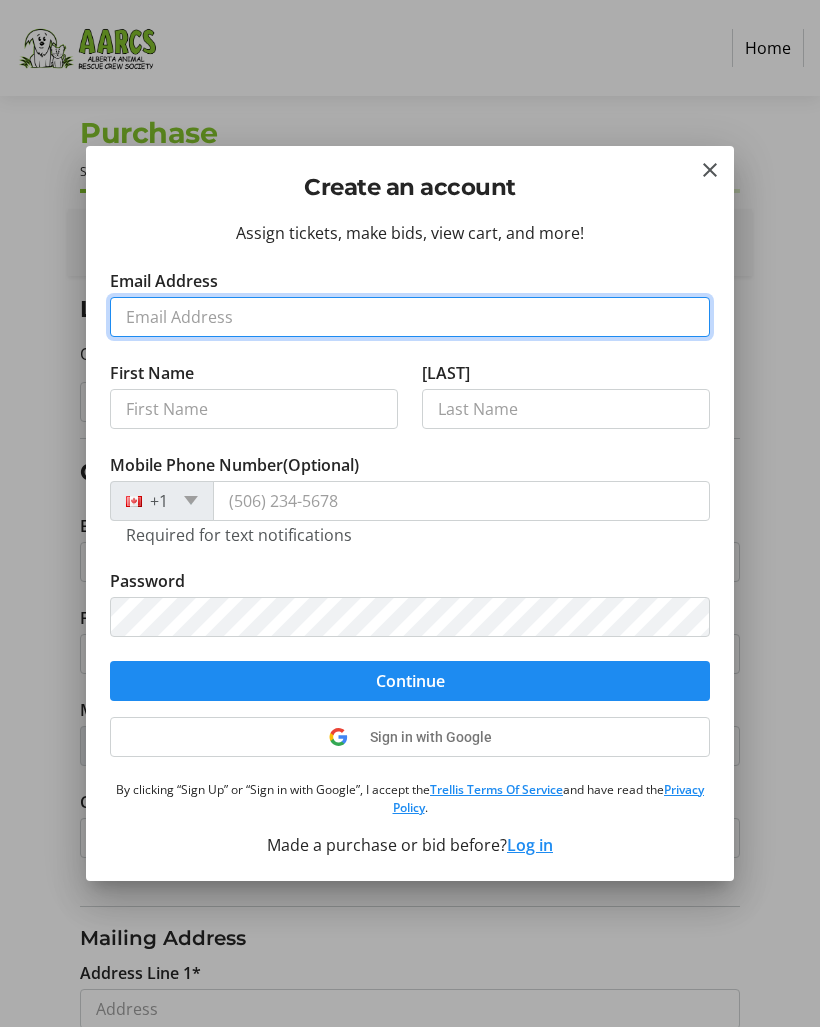 click on "Email Address" at bounding box center [410, 317] 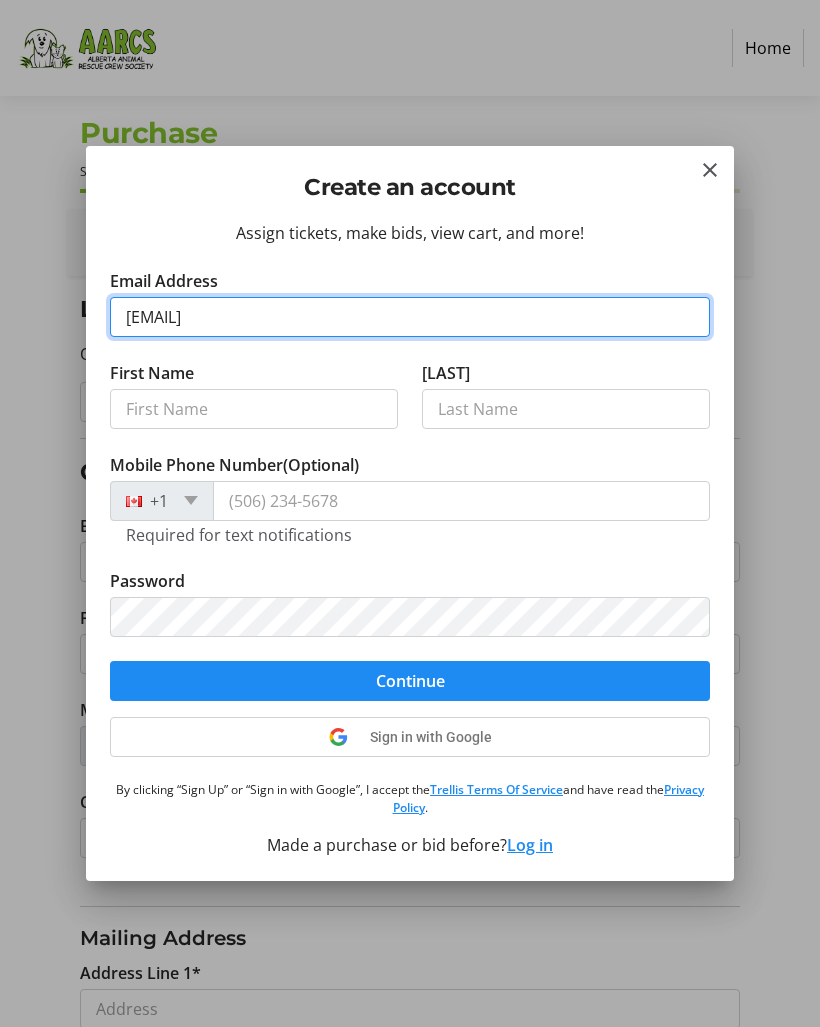 type on "[EMAIL]" 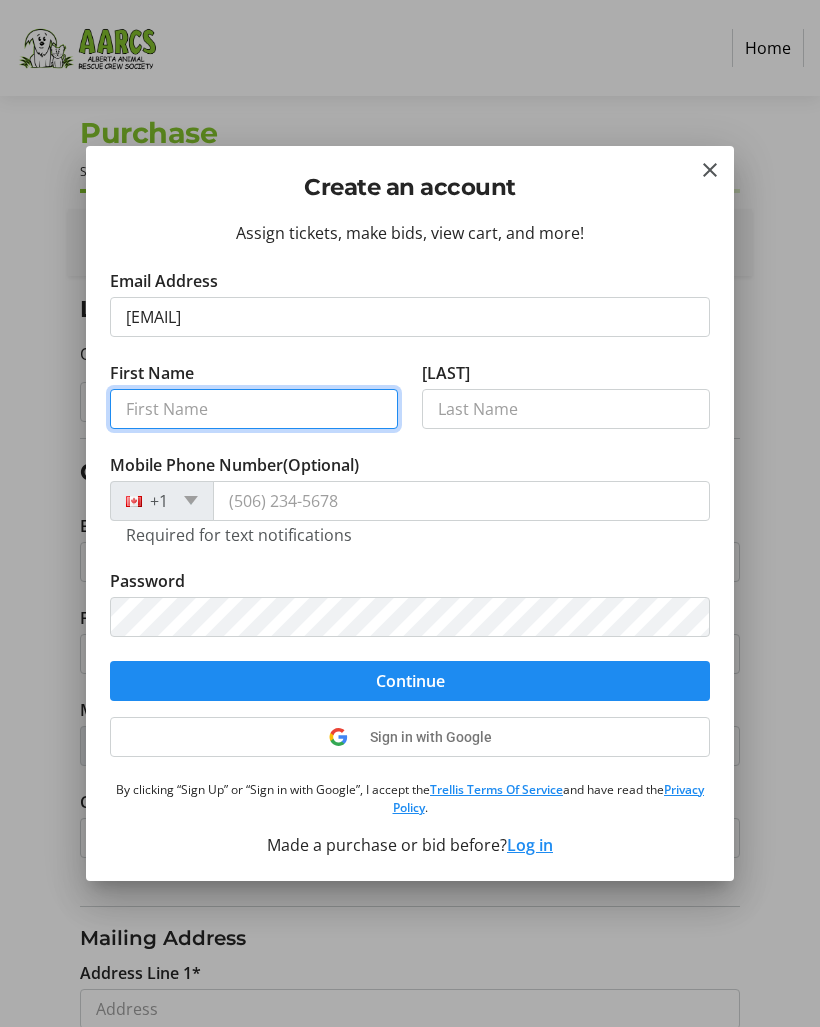 click on "First Name" at bounding box center (254, 409) 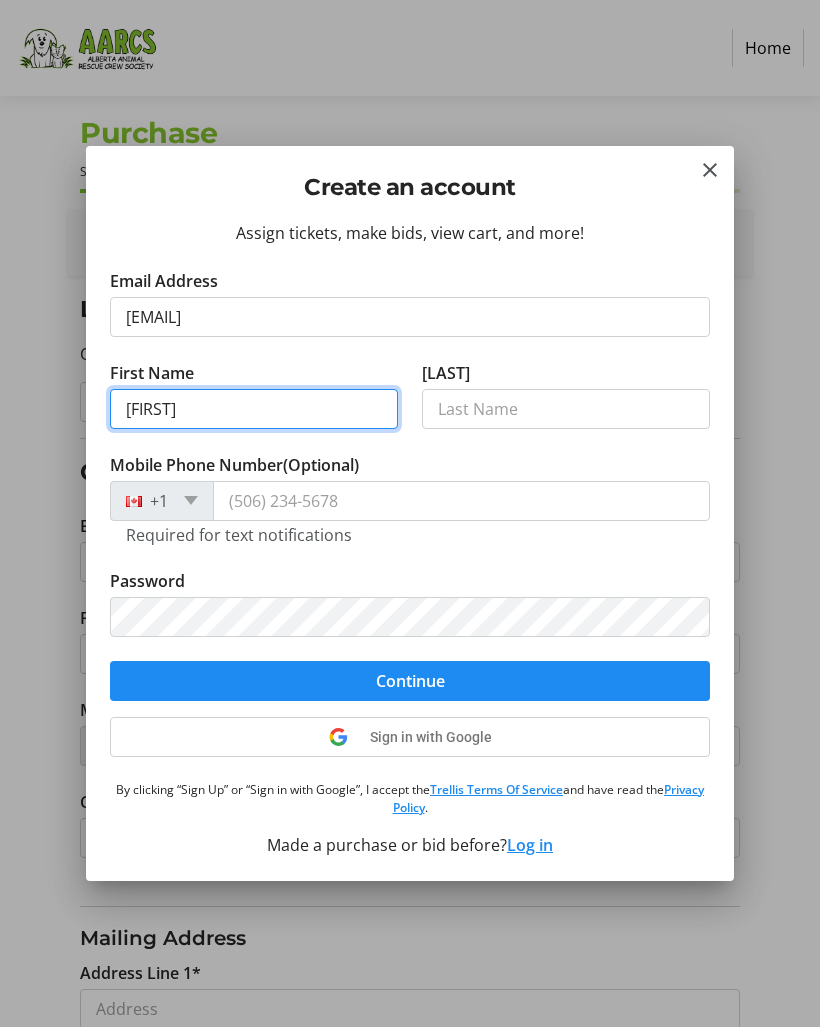 type on "[FIRST]" 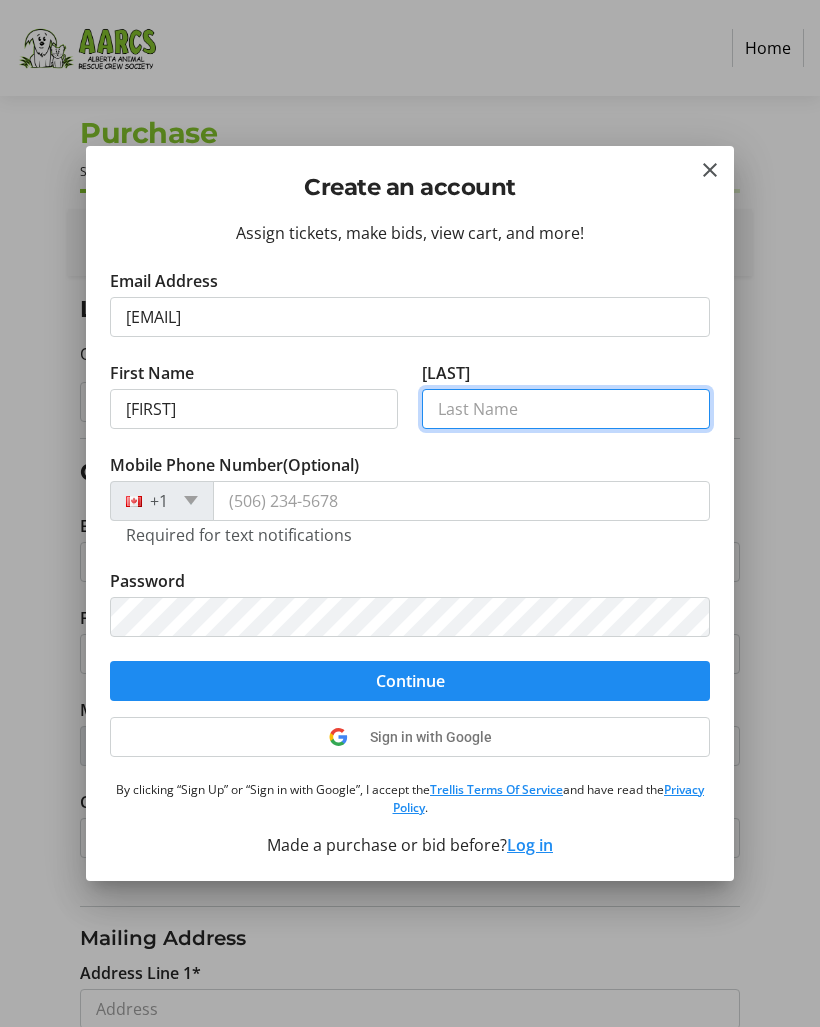 click on "[LAST]" at bounding box center [566, 409] 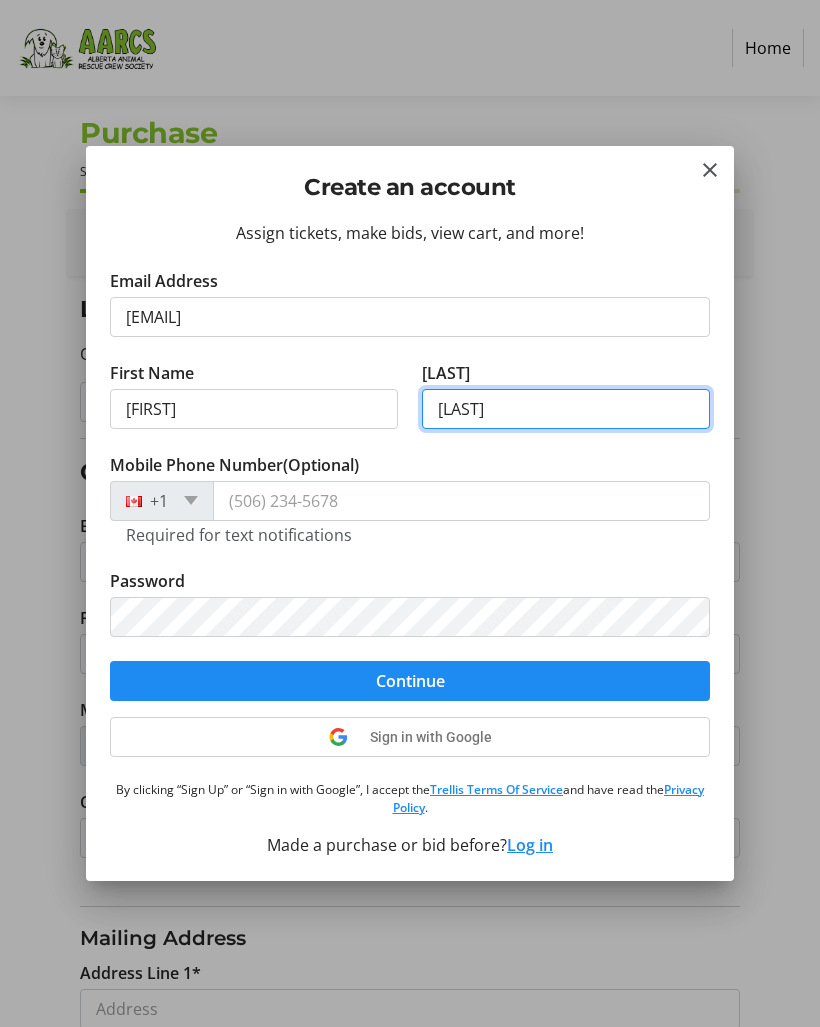 type on "[LAST]" 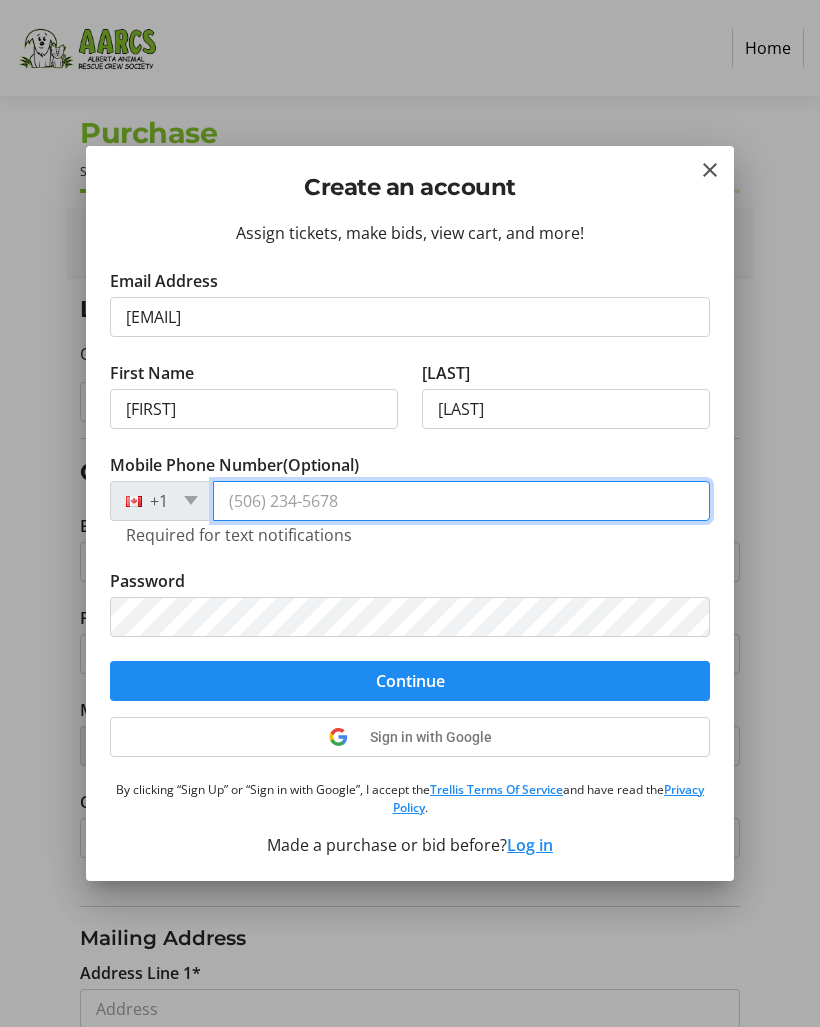 click on "Mobile Phone Number   (Optional)" at bounding box center (461, 501) 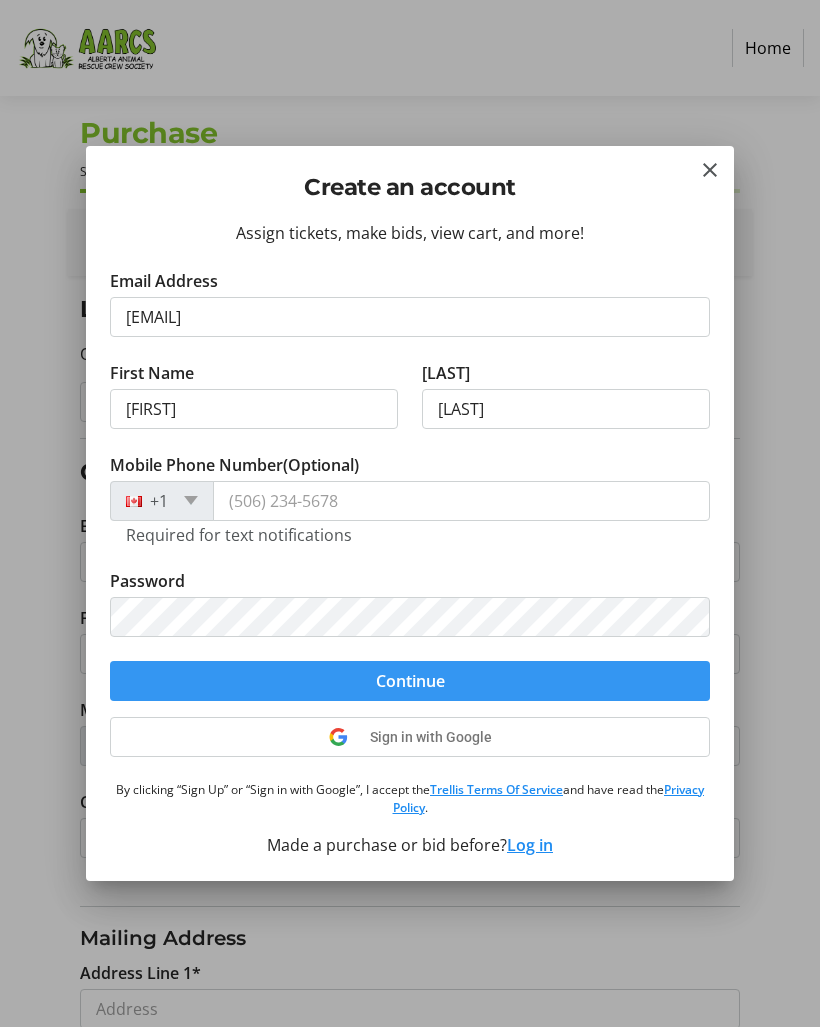 click at bounding box center [410, 681] 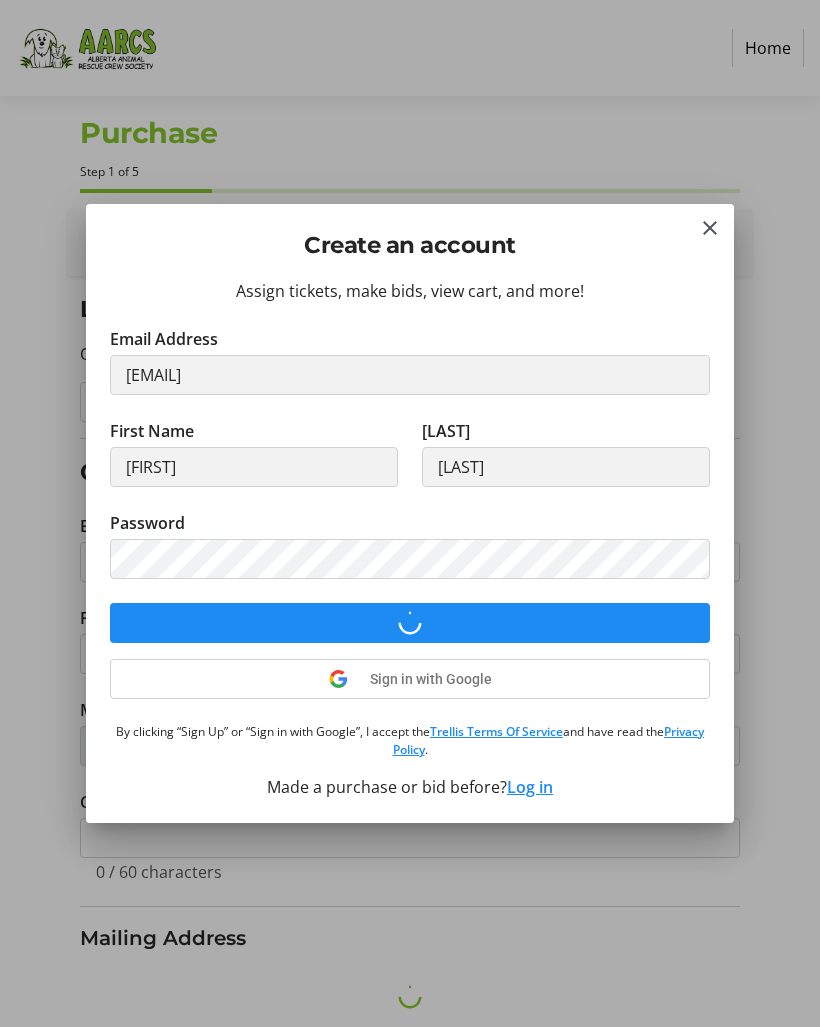 select on "CA" 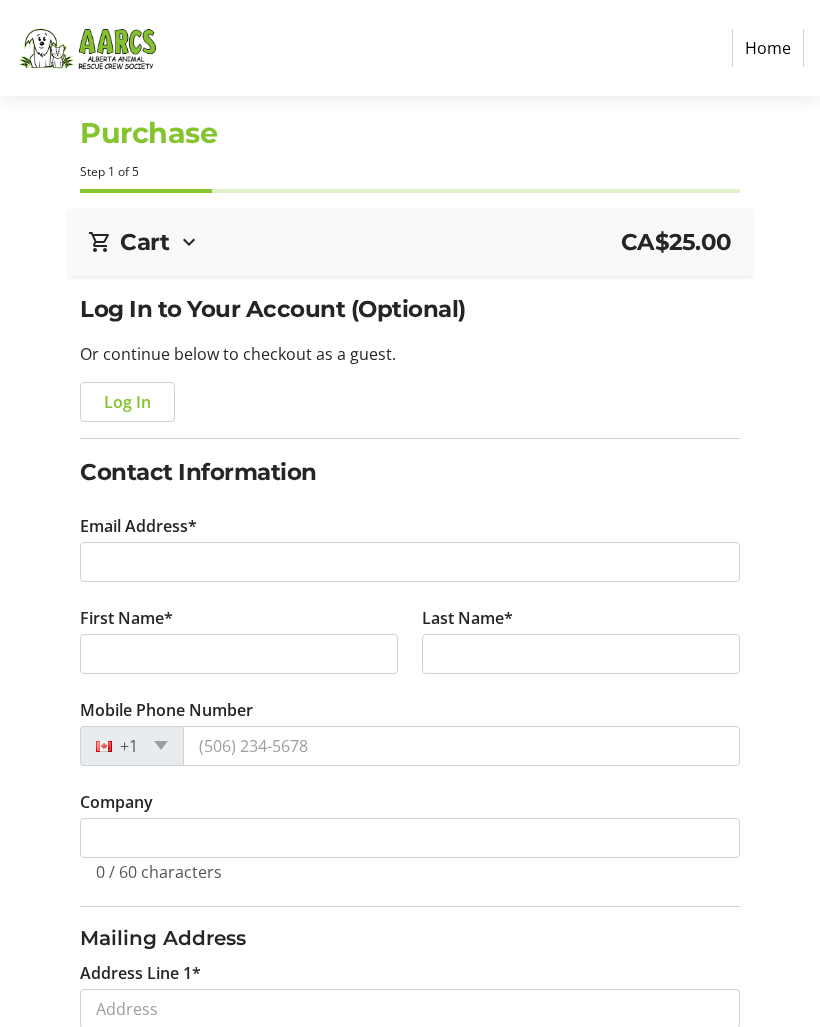 type on "[EMAIL]" 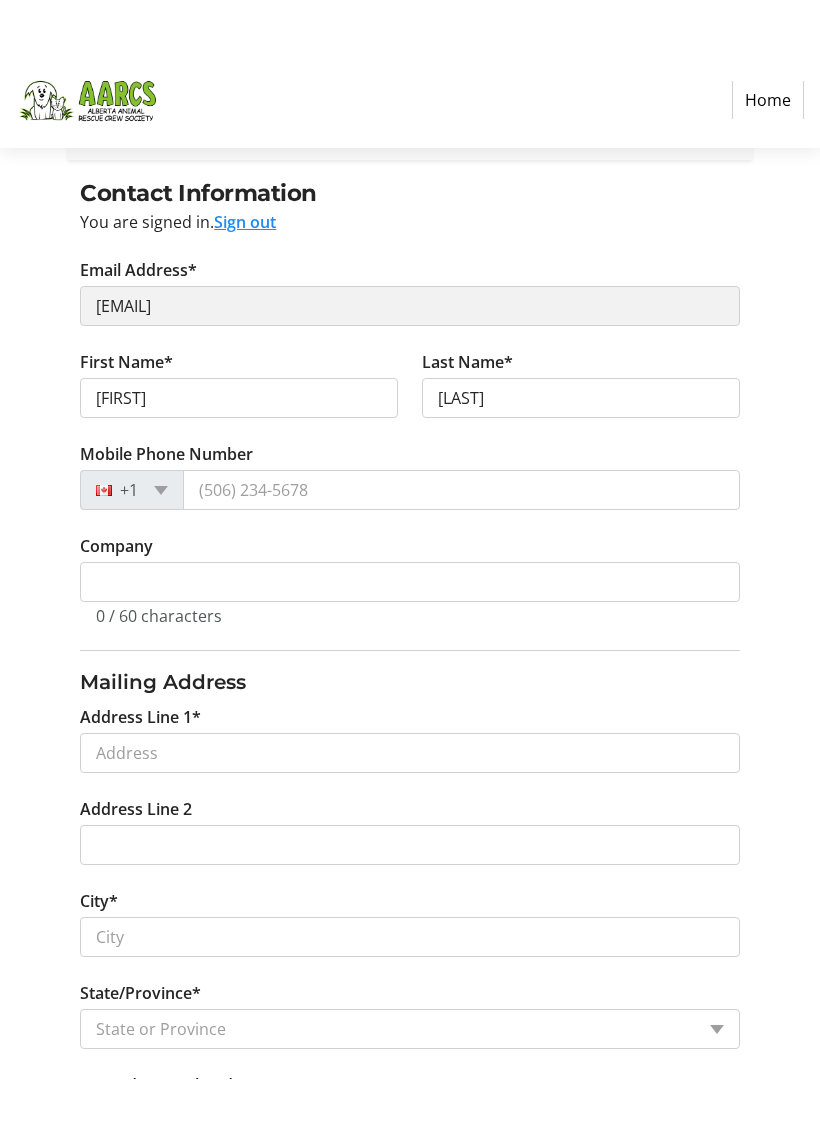 scroll, scrollTop: 173, scrollLeft: 0, axis: vertical 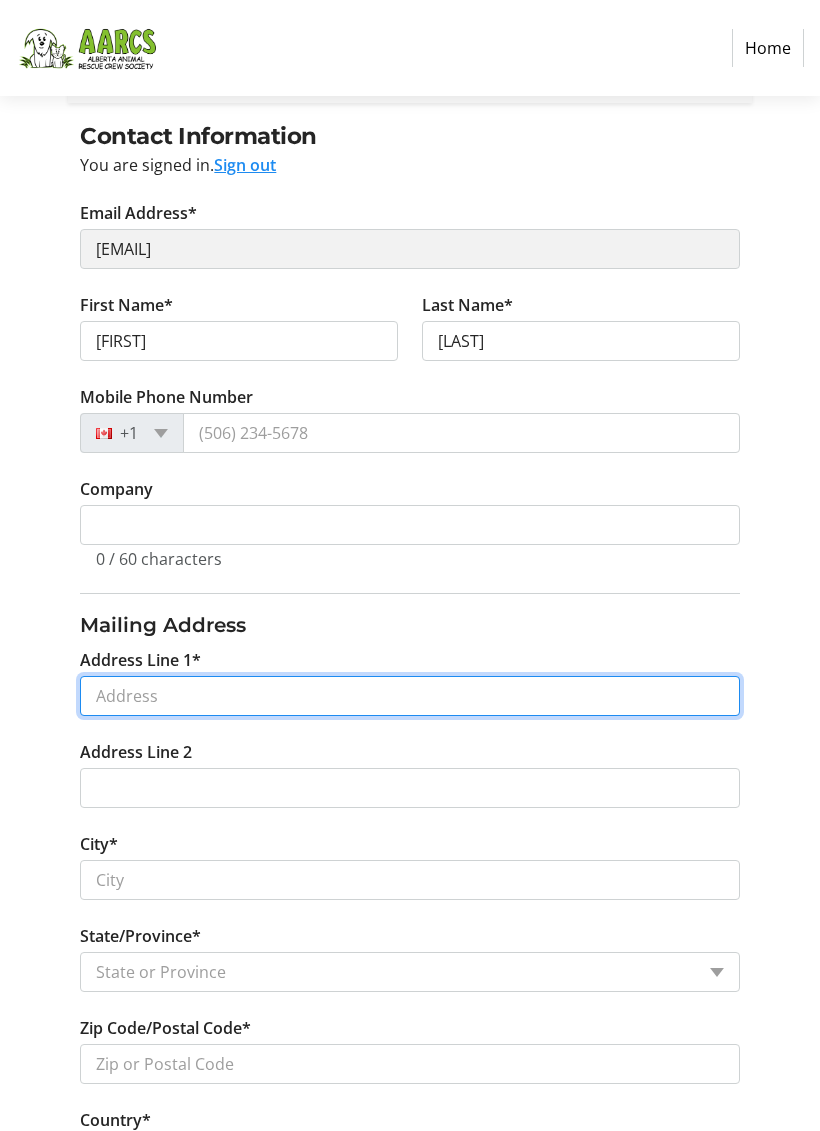 click on "Address Line 1*" at bounding box center (409, 696) 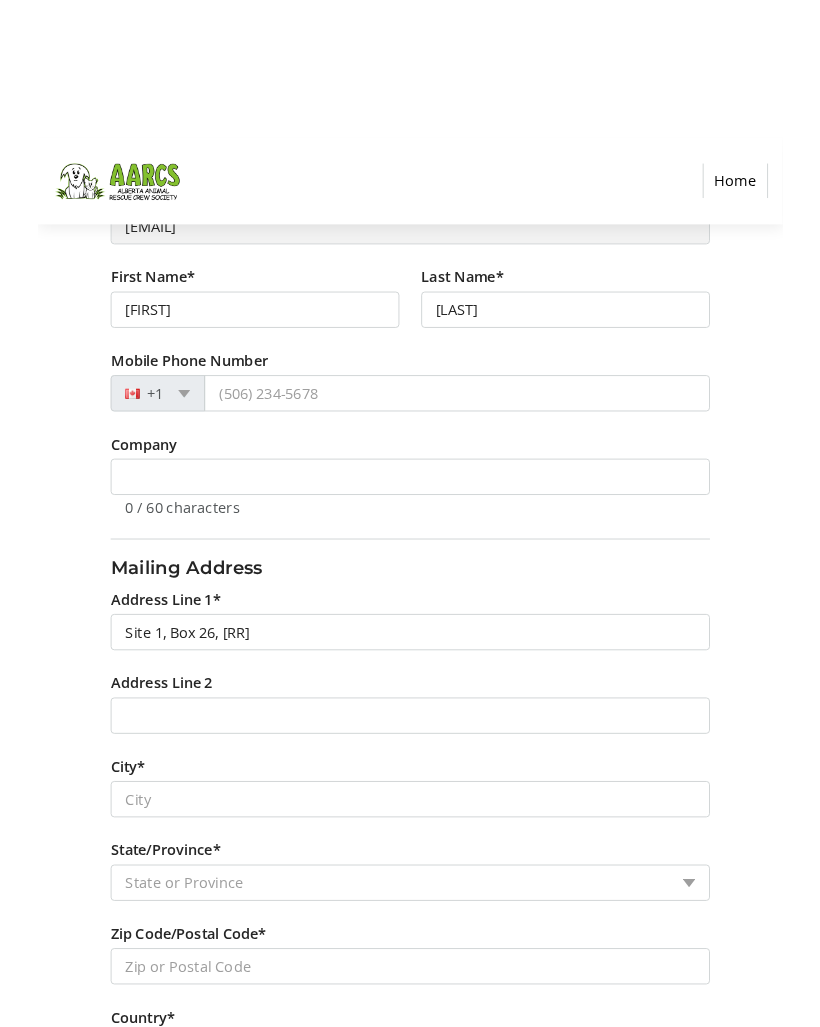 scroll, scrollTop: 323, scrollLeft: 0, axis: vertical 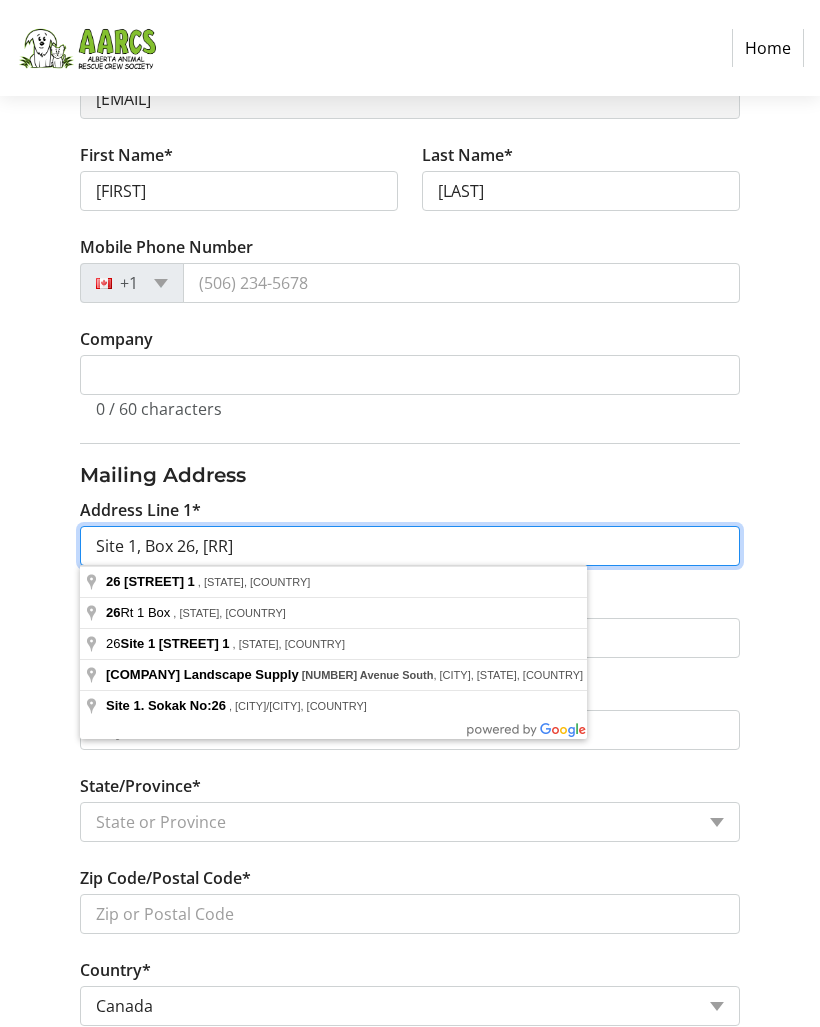 type on "Site 1, Box 26, [RR]" 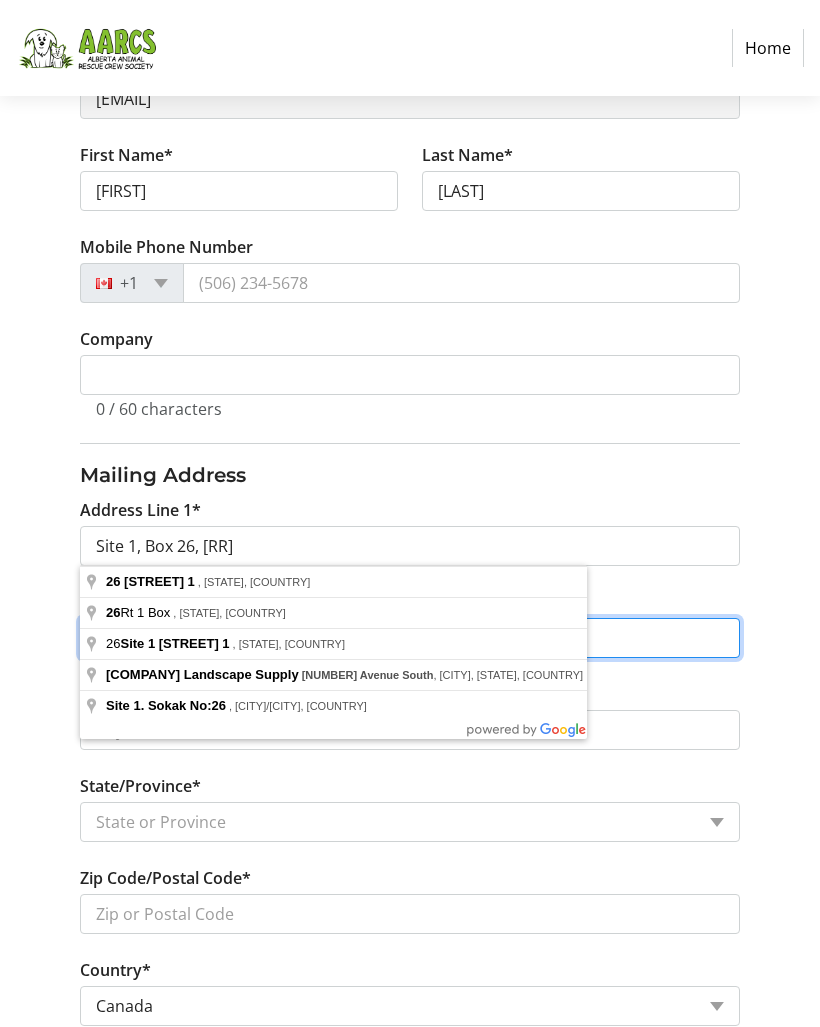 click on "Address Line 2" at bounding box center (409, 638) 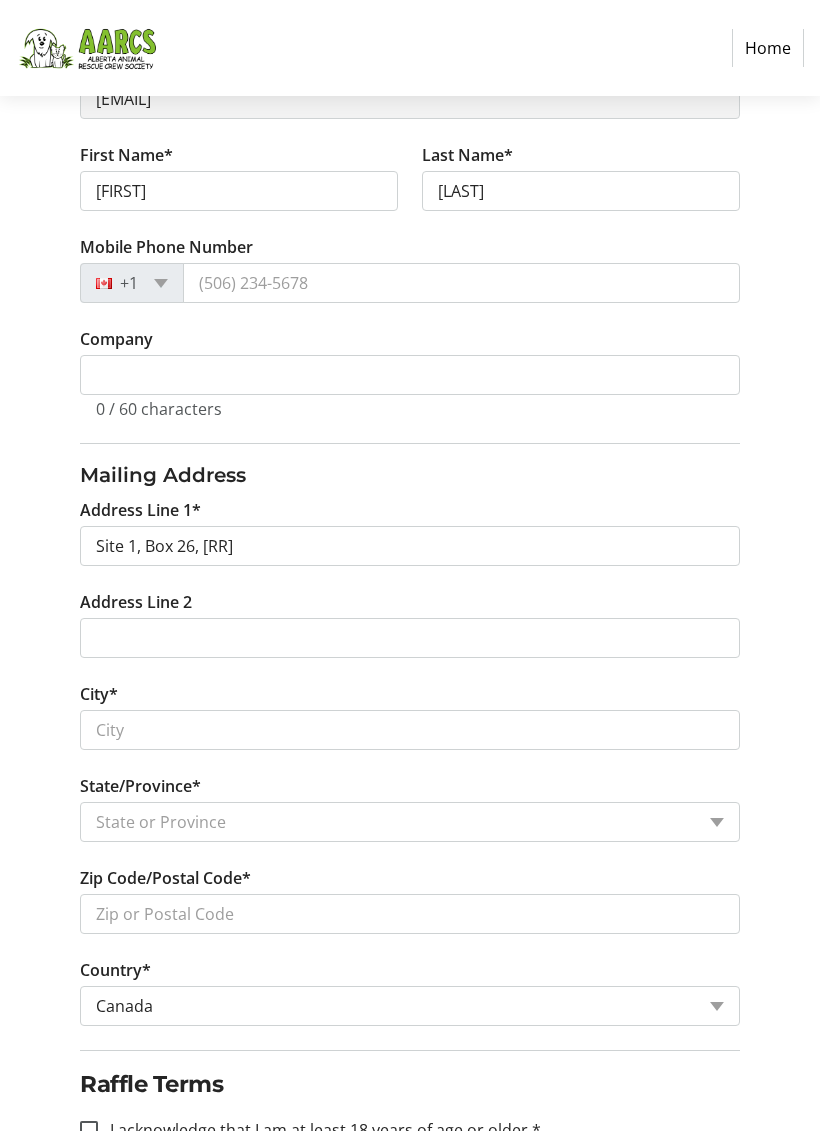 scroll, scrollTop: 469, scrollLeft: 0, axis: vertical 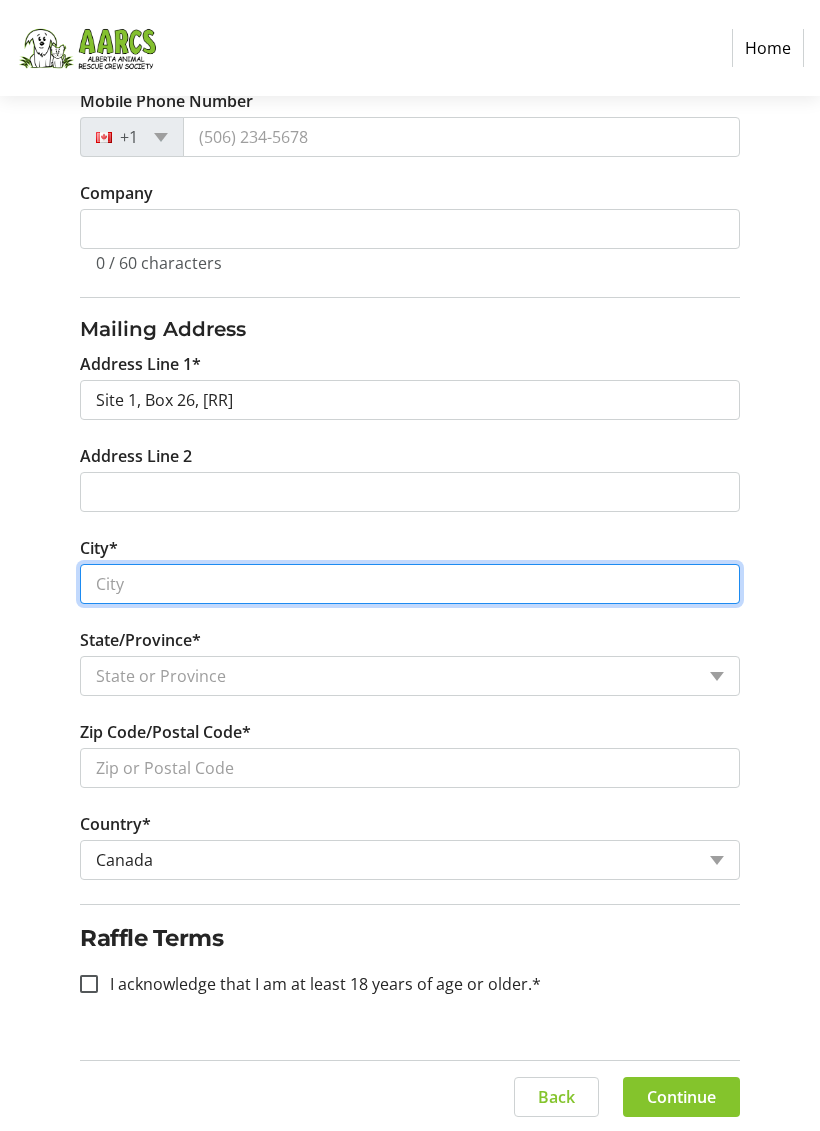 click on "City*" at bounding box center [409, 584] 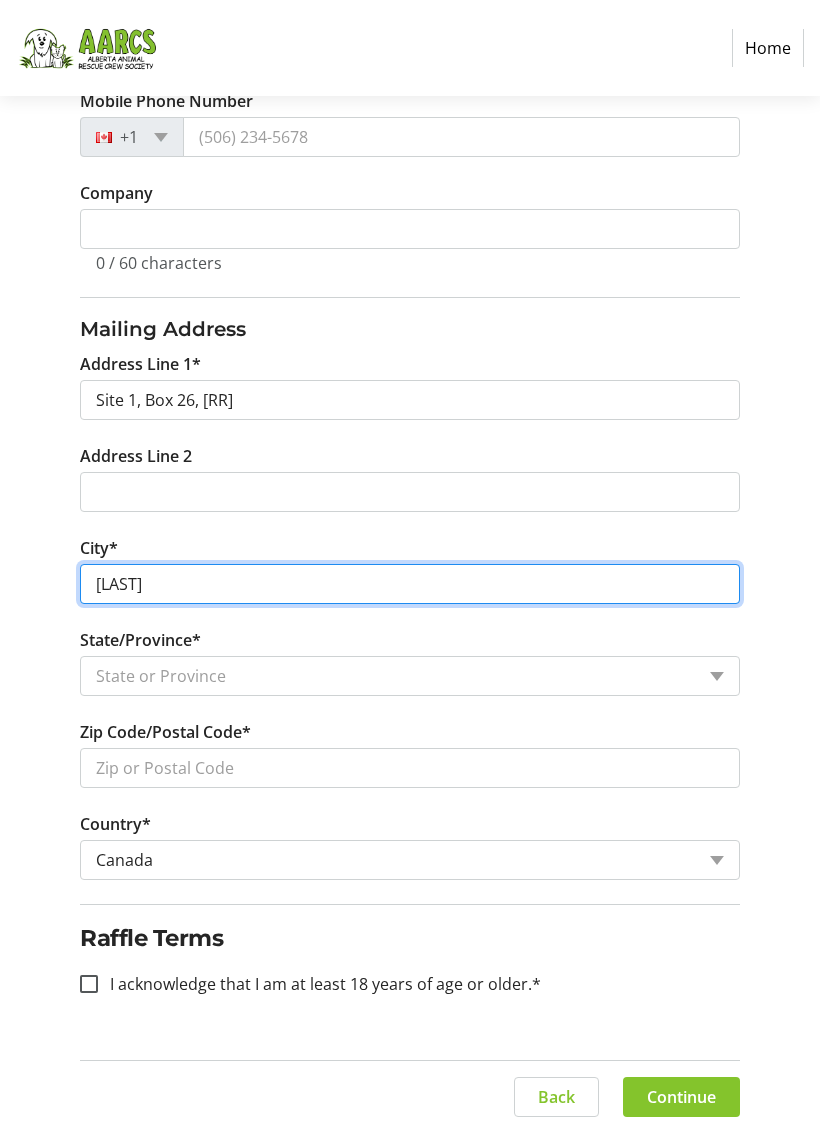 type on "[LAST]" 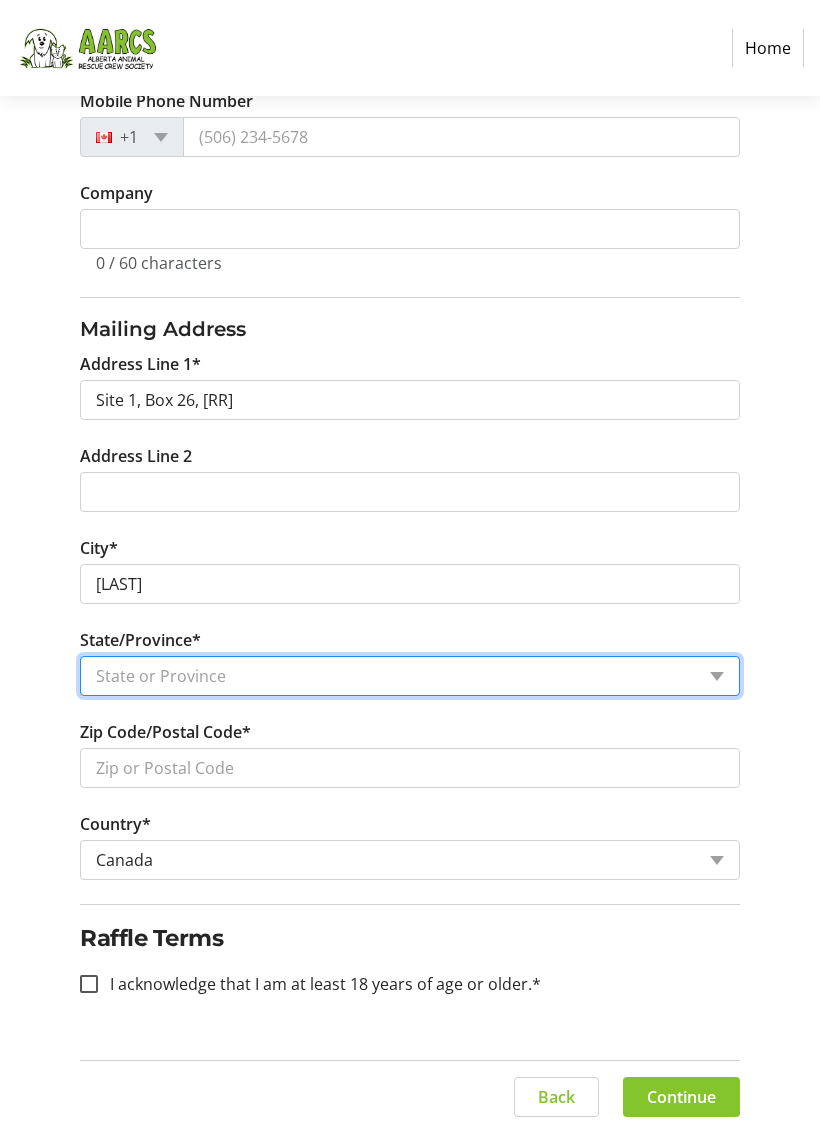 click on "State or Province  State or Province   Alberta   British Columbia   Manitoba   New Brunswick   Newfoundland and Labrador   Nova Scotia   Ontario   Prince Edward Island   Quebec   Saskatchewan   Northwest Territories   Nunavut   Yukon" at bounding box center [409, 676] 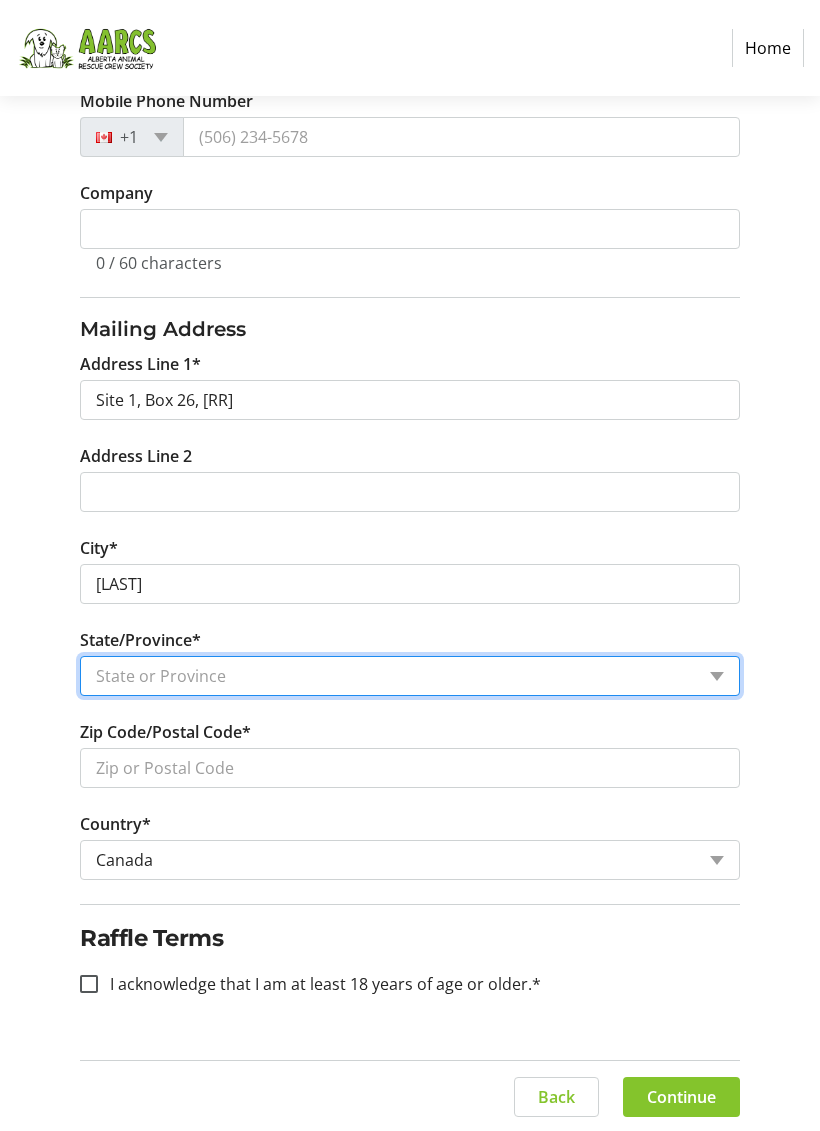 select on "AB" 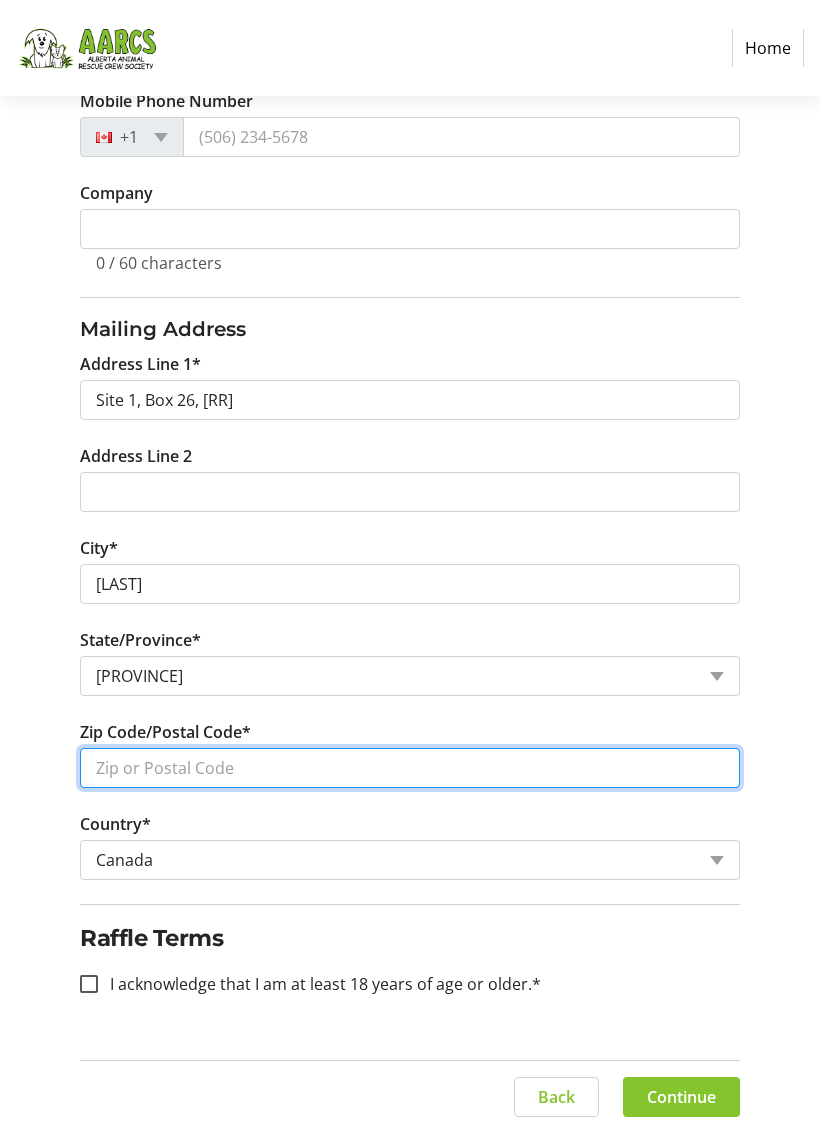 click on "Zip Code/Postal Code*" at bounding box center [409, 768] 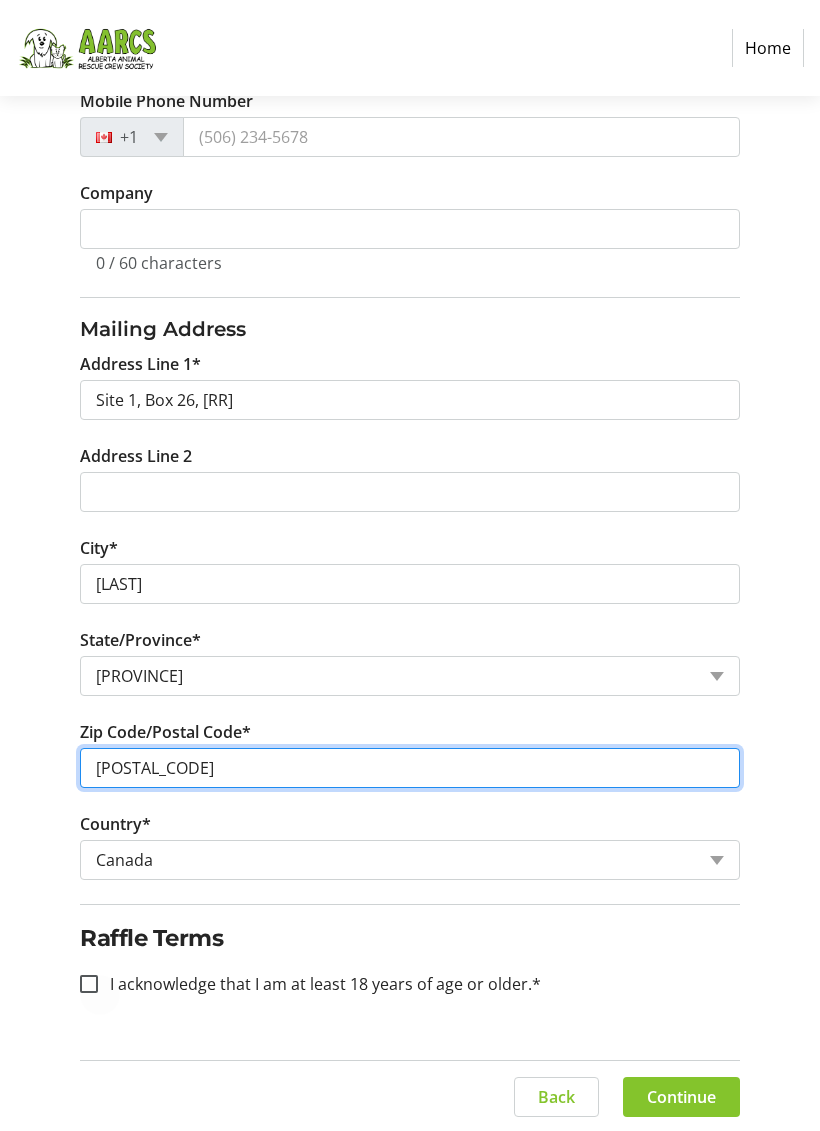 type on "[POSTAL_CODE]" 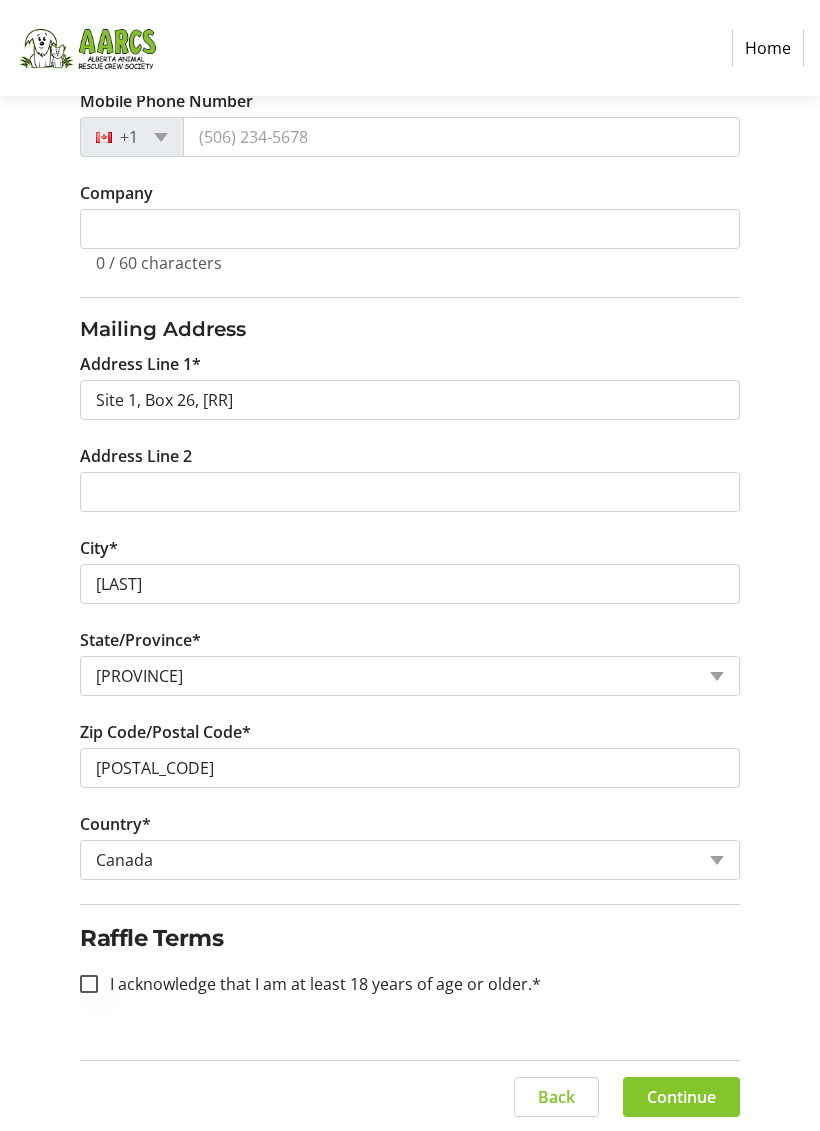 click at bounding box center [89, 984] 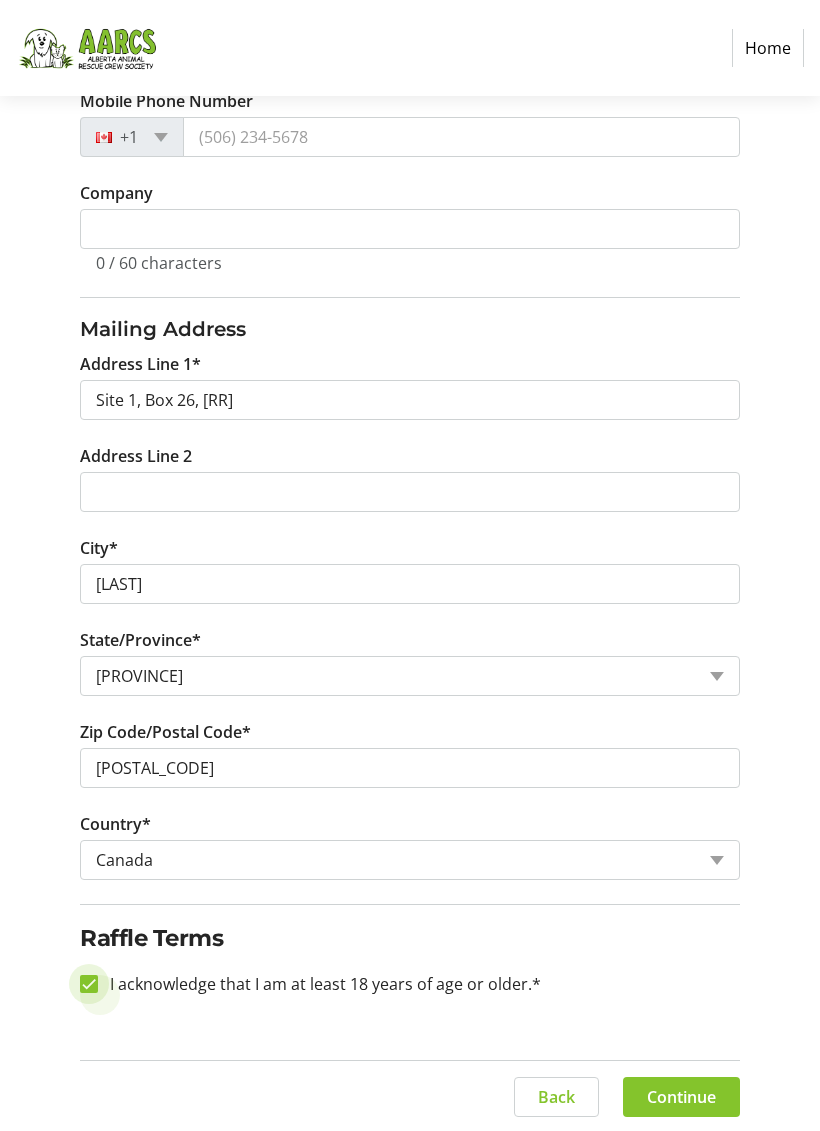 checkbox on "true" 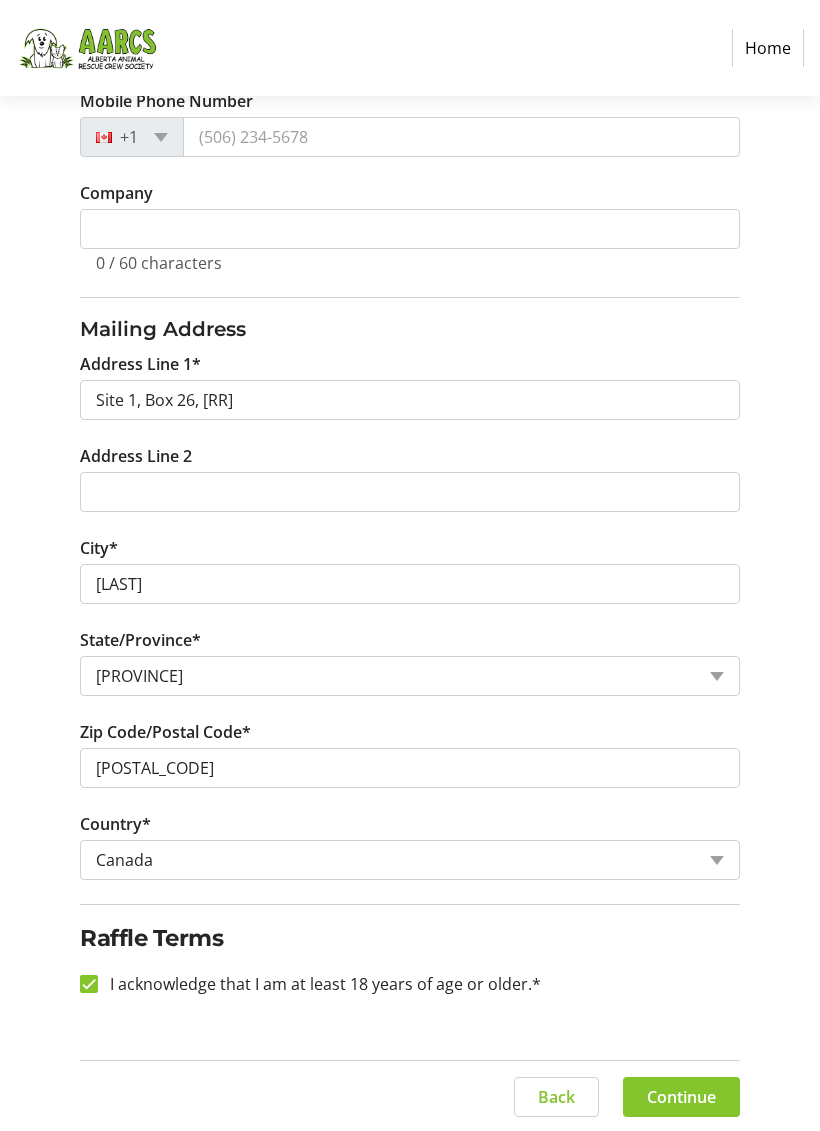 click on "Continue" 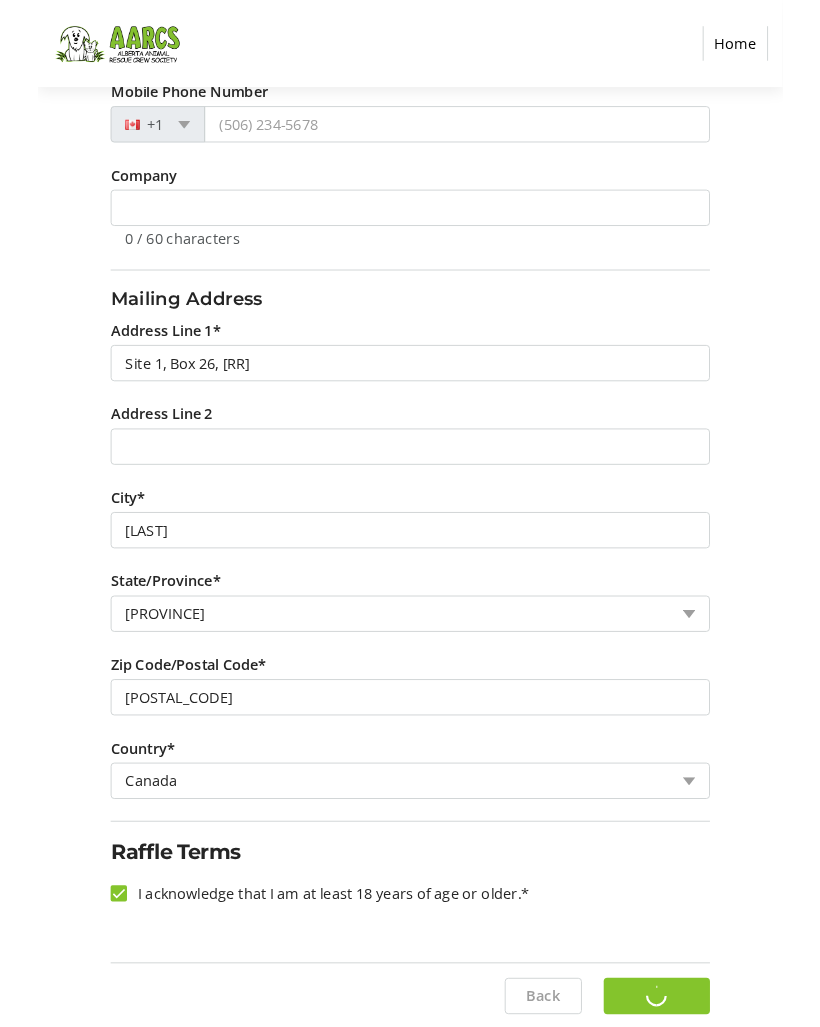 scroll, scrollTop: 0, scrollLeft: 0, axis: both 